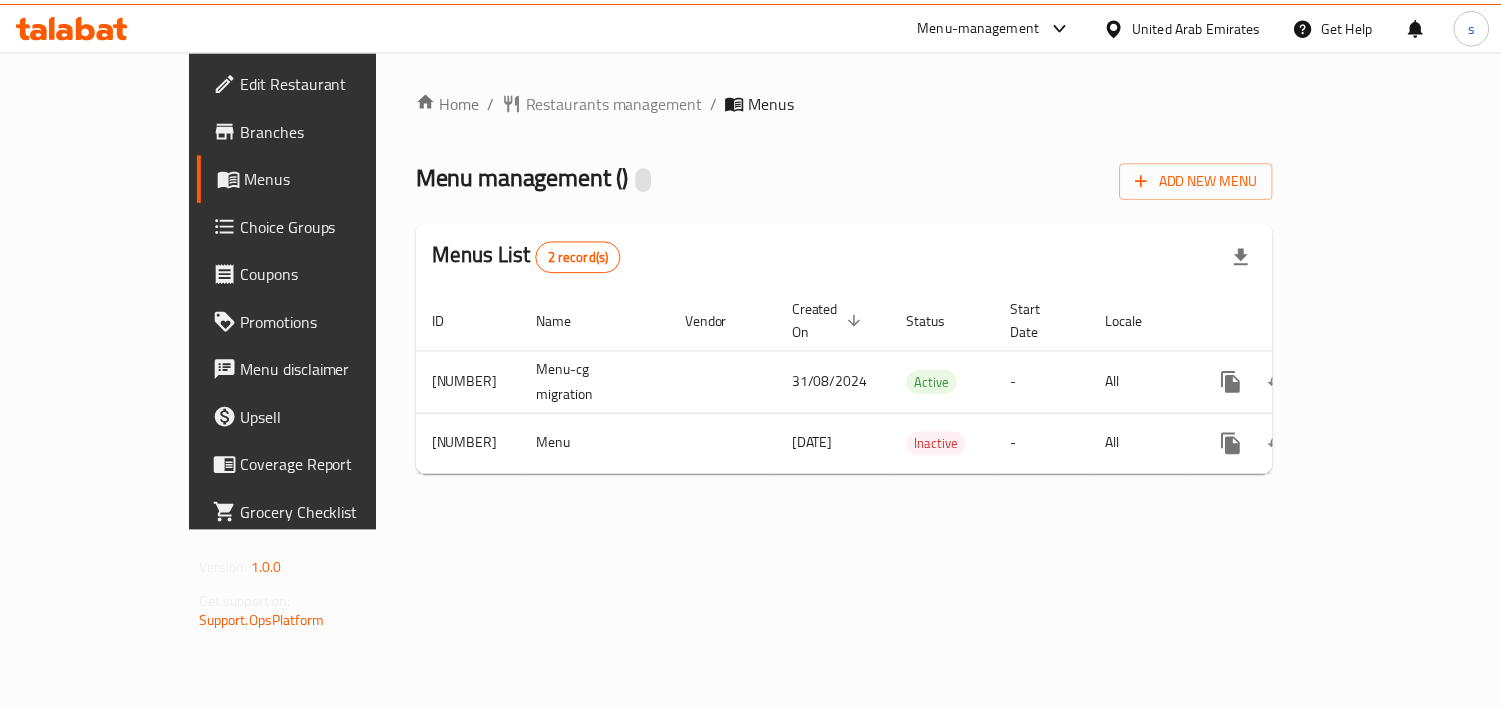 scroll, scrollTop: 0, scrollLeft: 0, axis: both 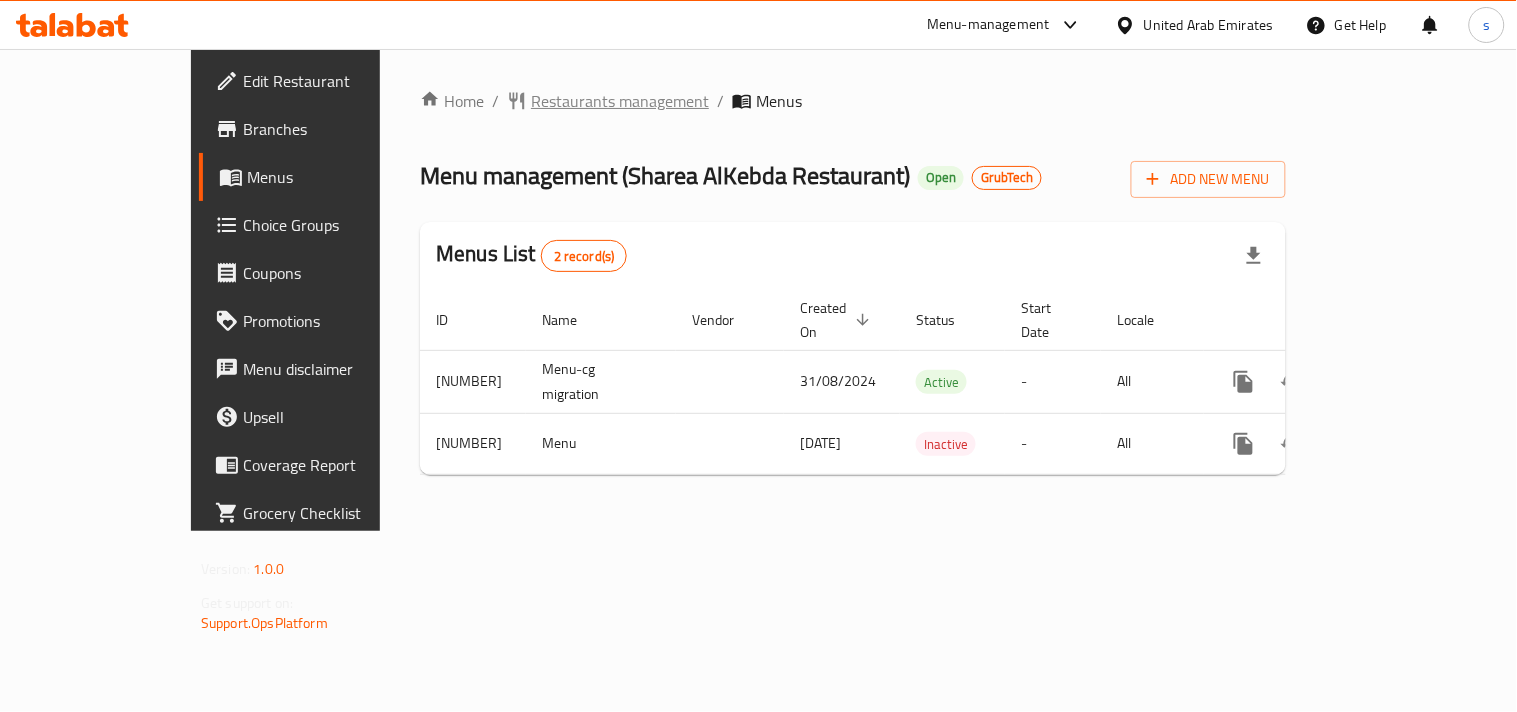 click on "Restaurants management" at bounding box center [620, 101] 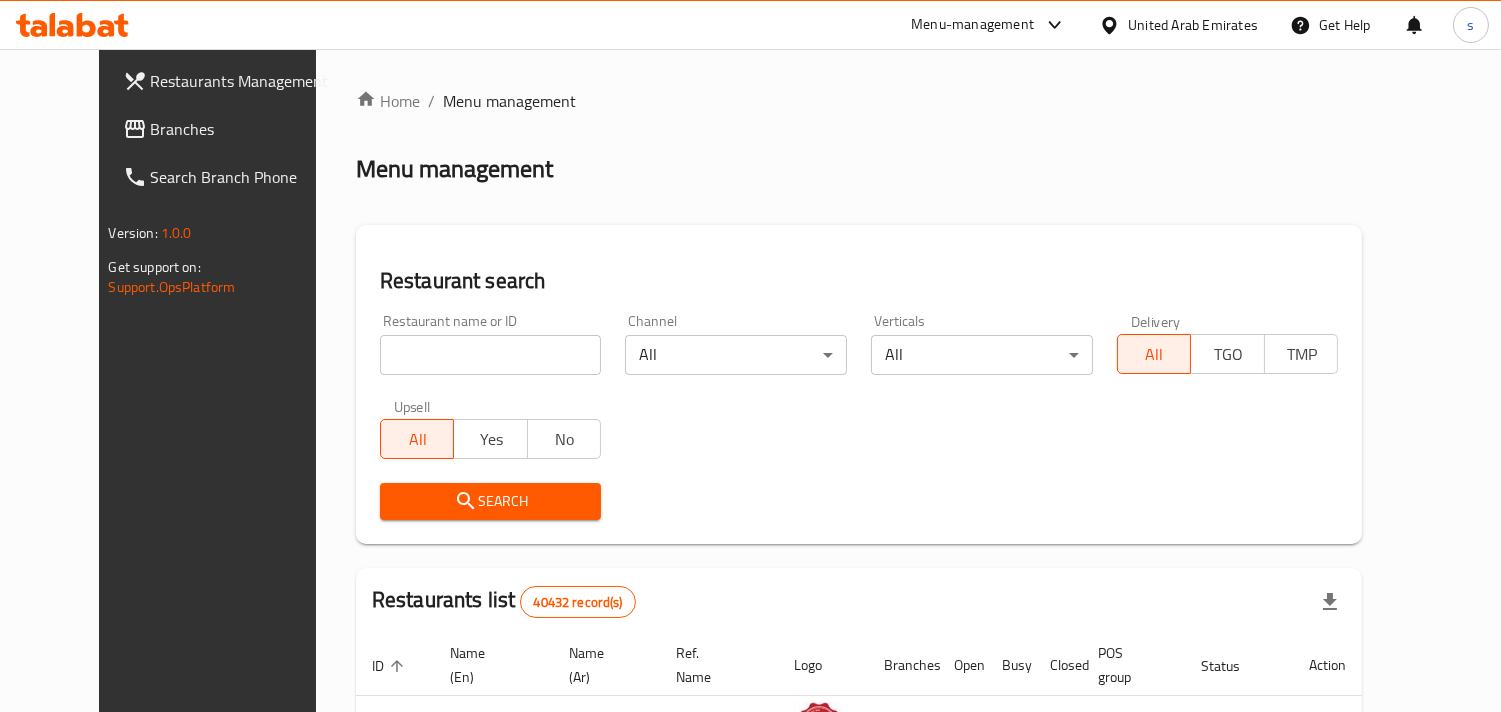 click at bounding box center (491, 355) 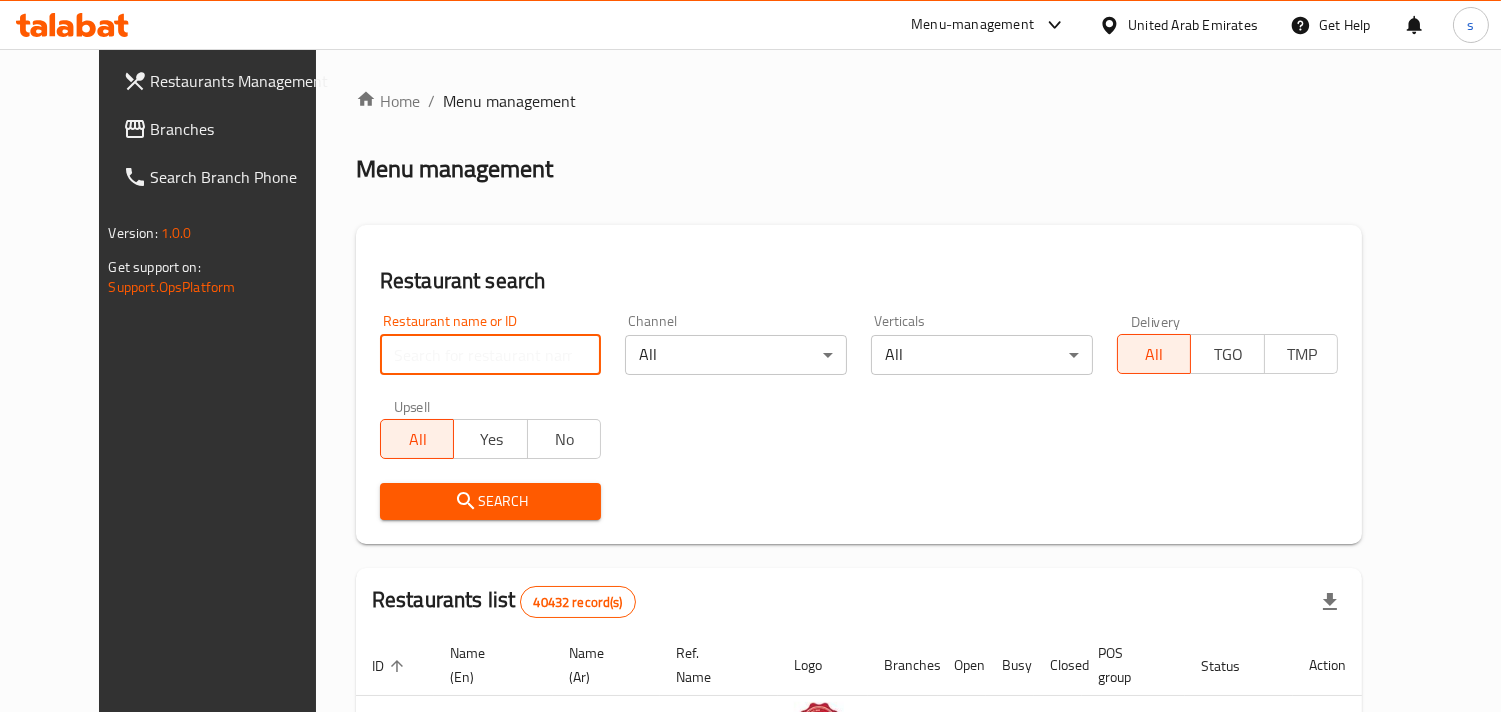 paste on "28462" 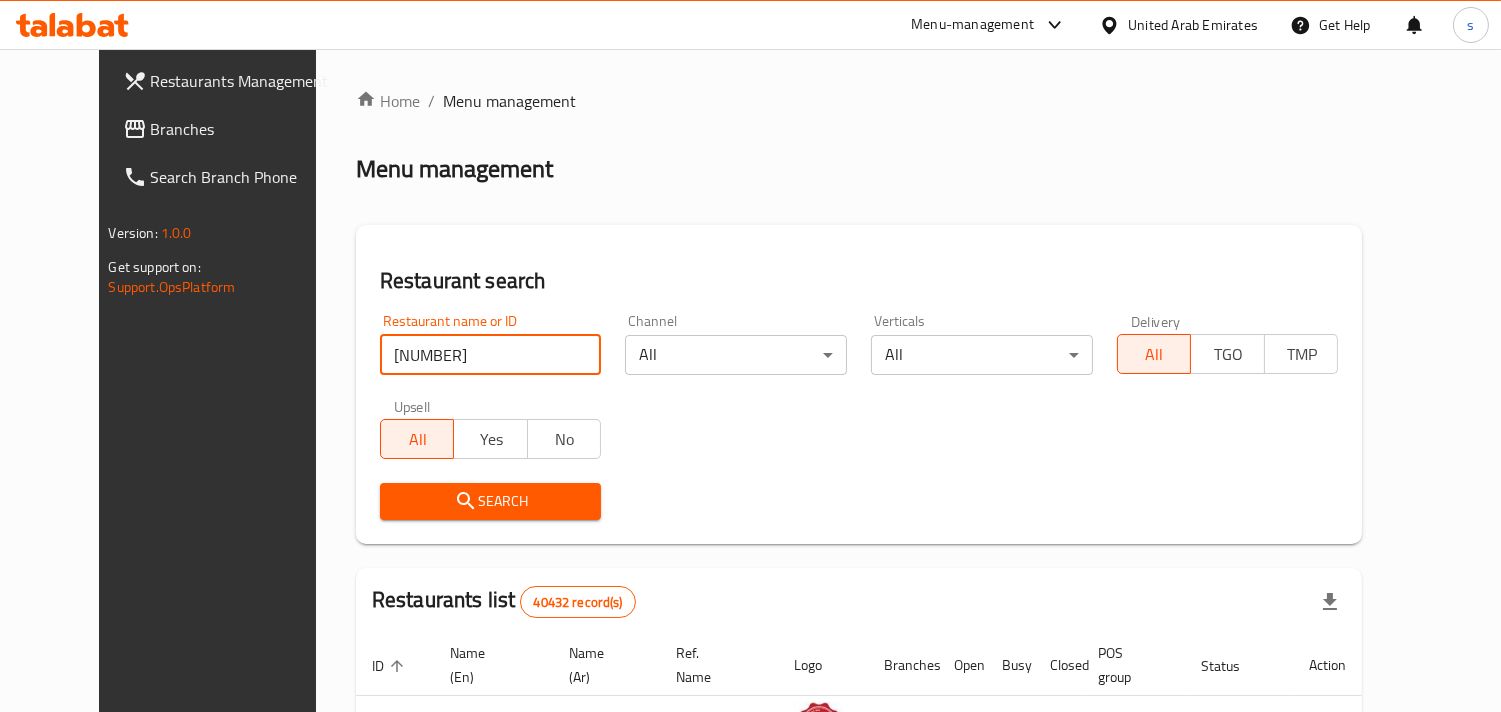 type on "28462" 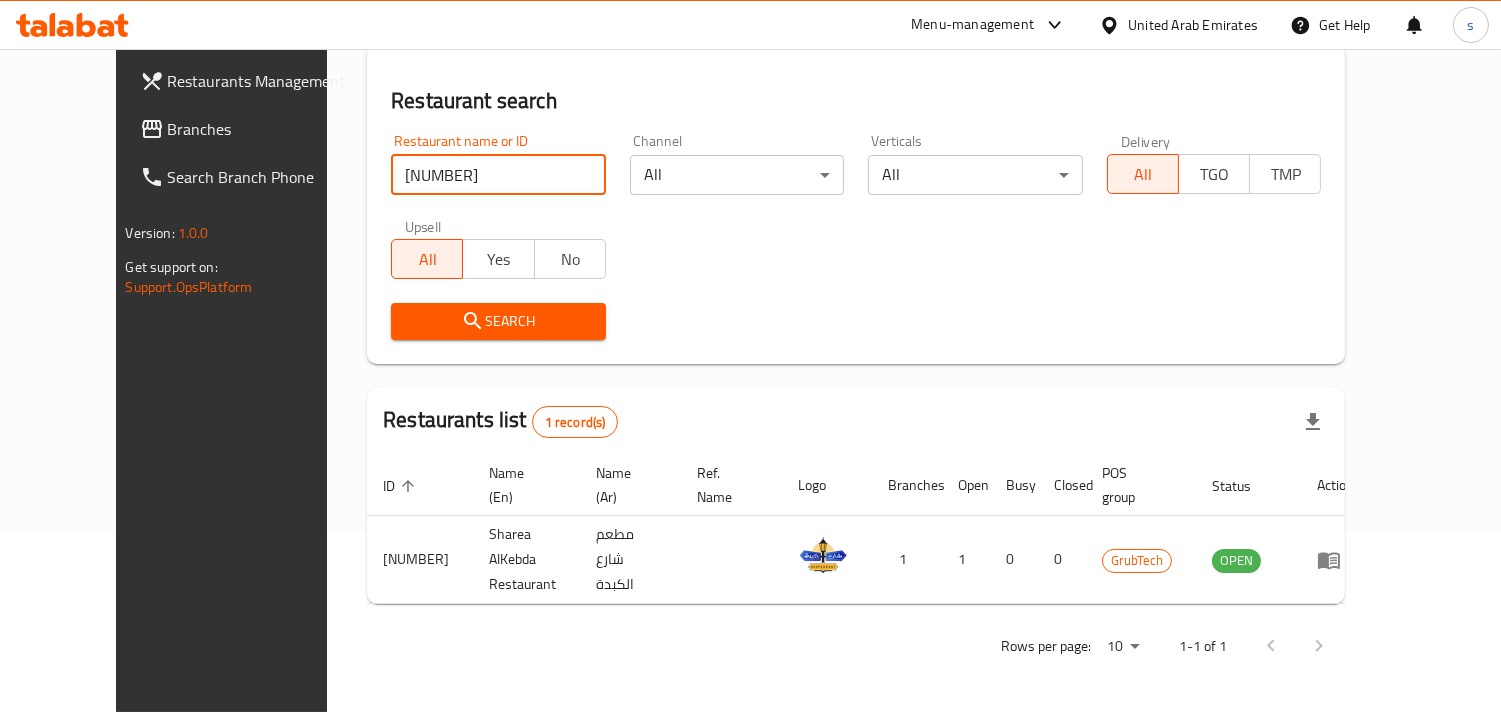 scroll, scrollTop: 141, scrollLeft: 0, axis: vertical 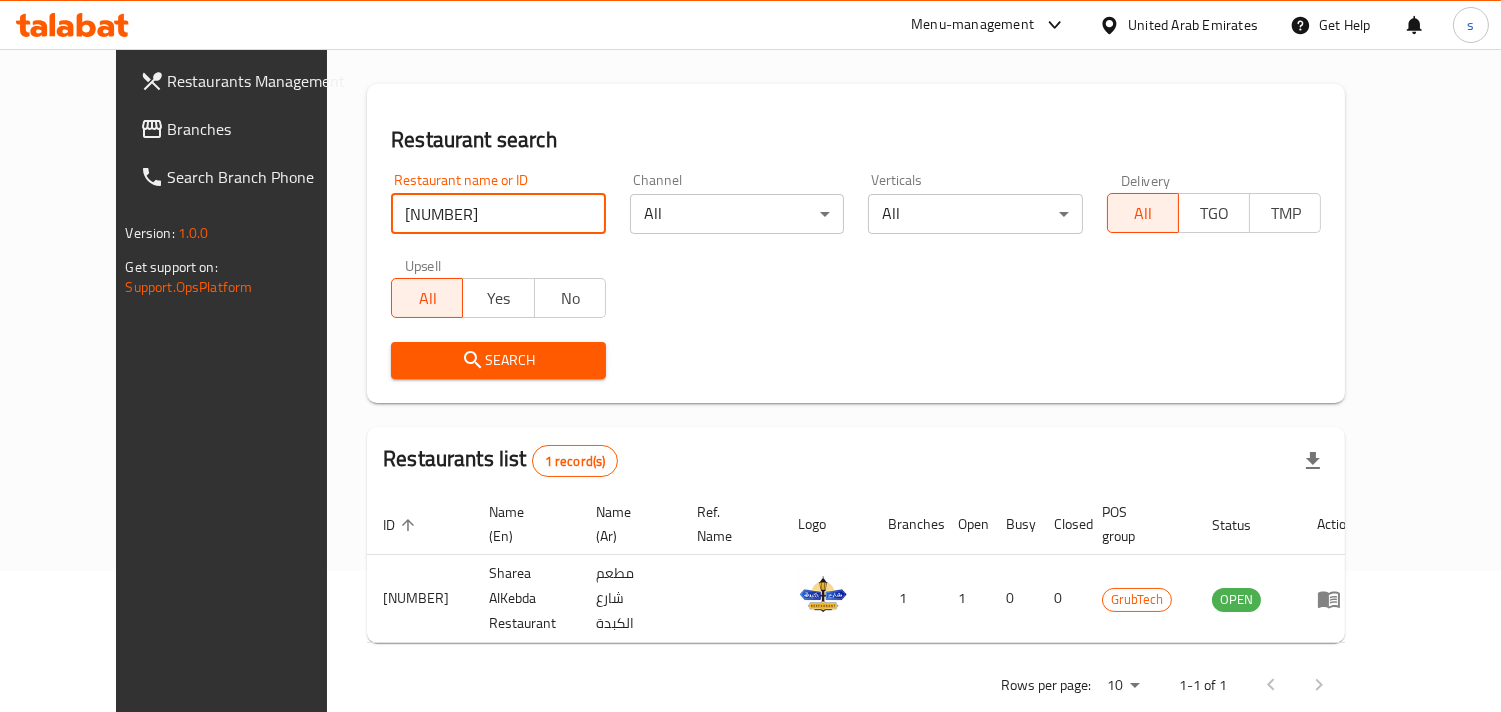 drag, startPoint x: 408, startPoint y: 227, endPoint x: 236, endPoint y: 251, distance: 173.66635 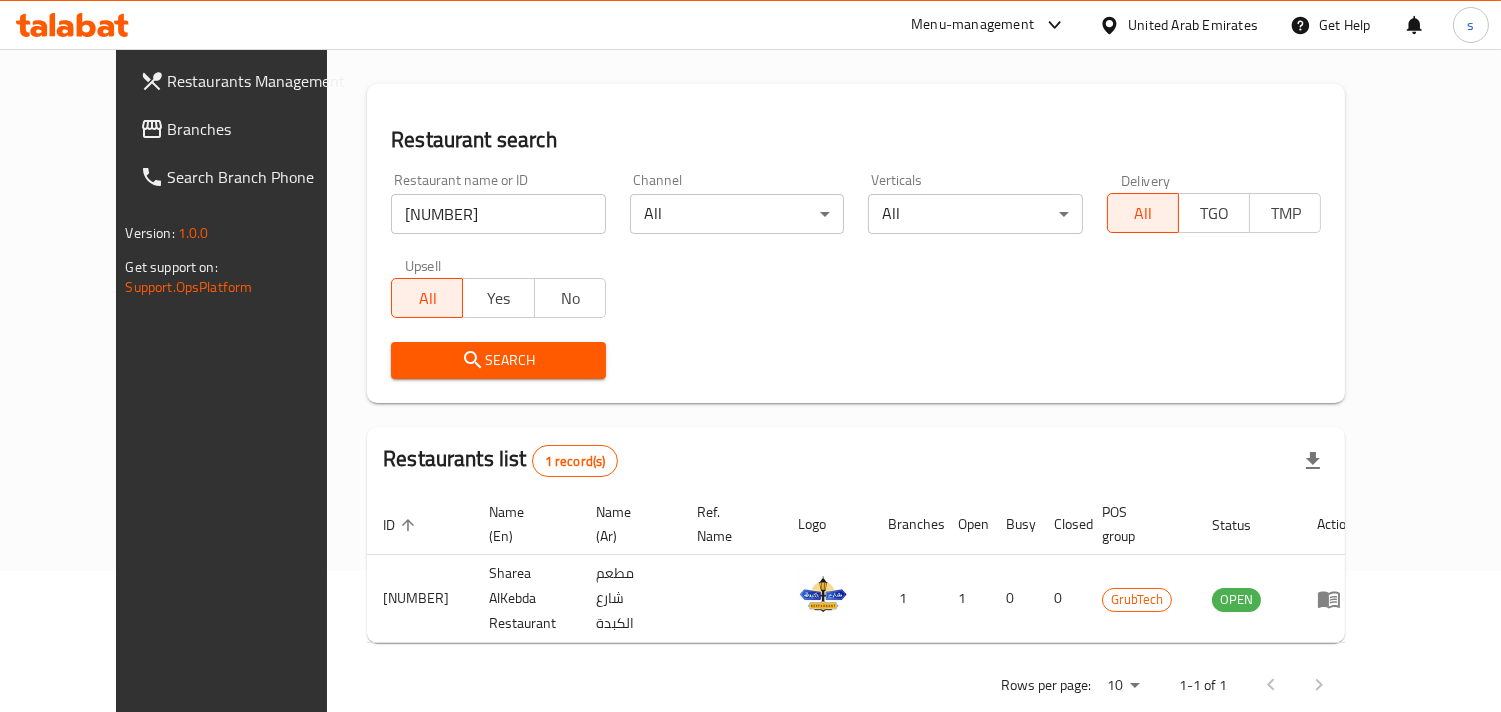 drag, startPoint x: 846, startPoint y: 88, endPoint x: 852, endPoint y: 76, distance: 13.416408 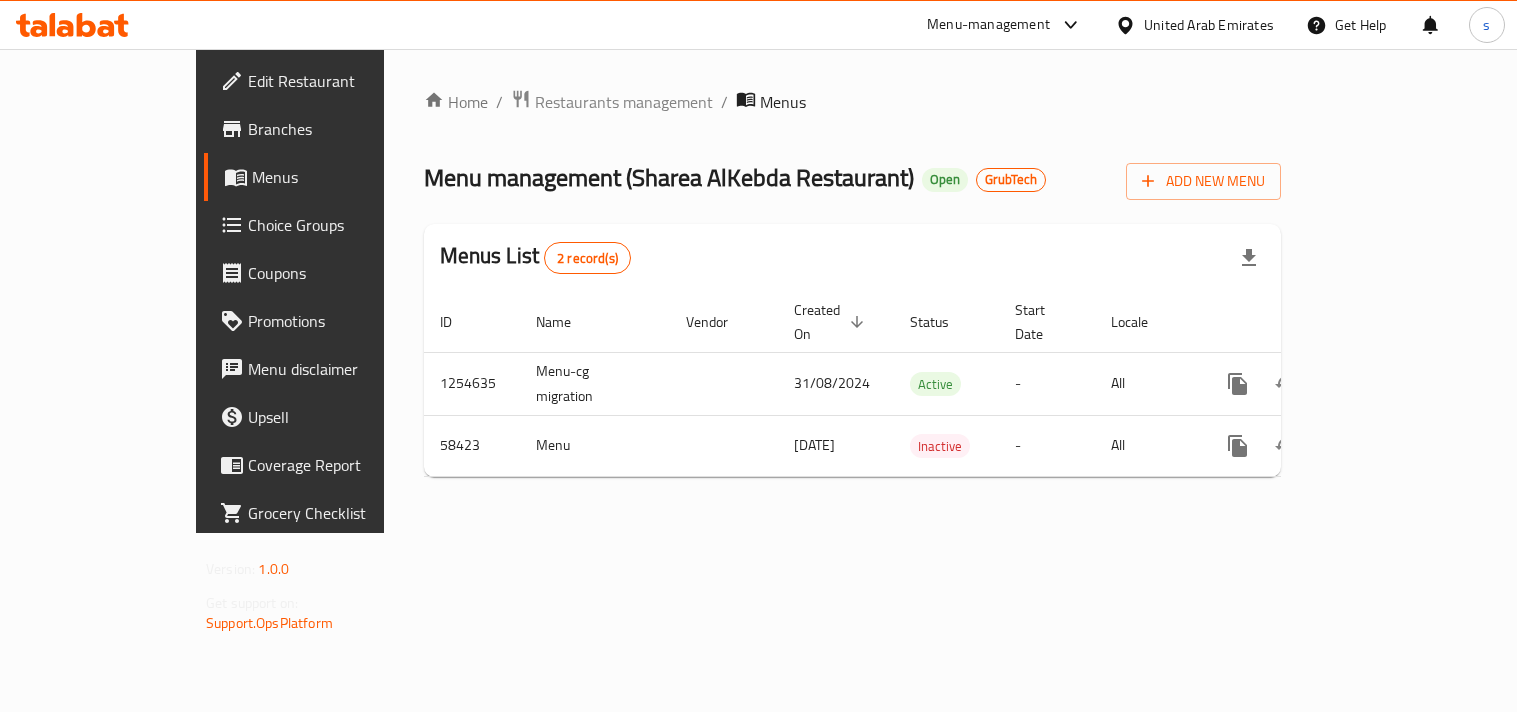 scroll, scrollTop: 0, scrollLeft: 0, axis: both 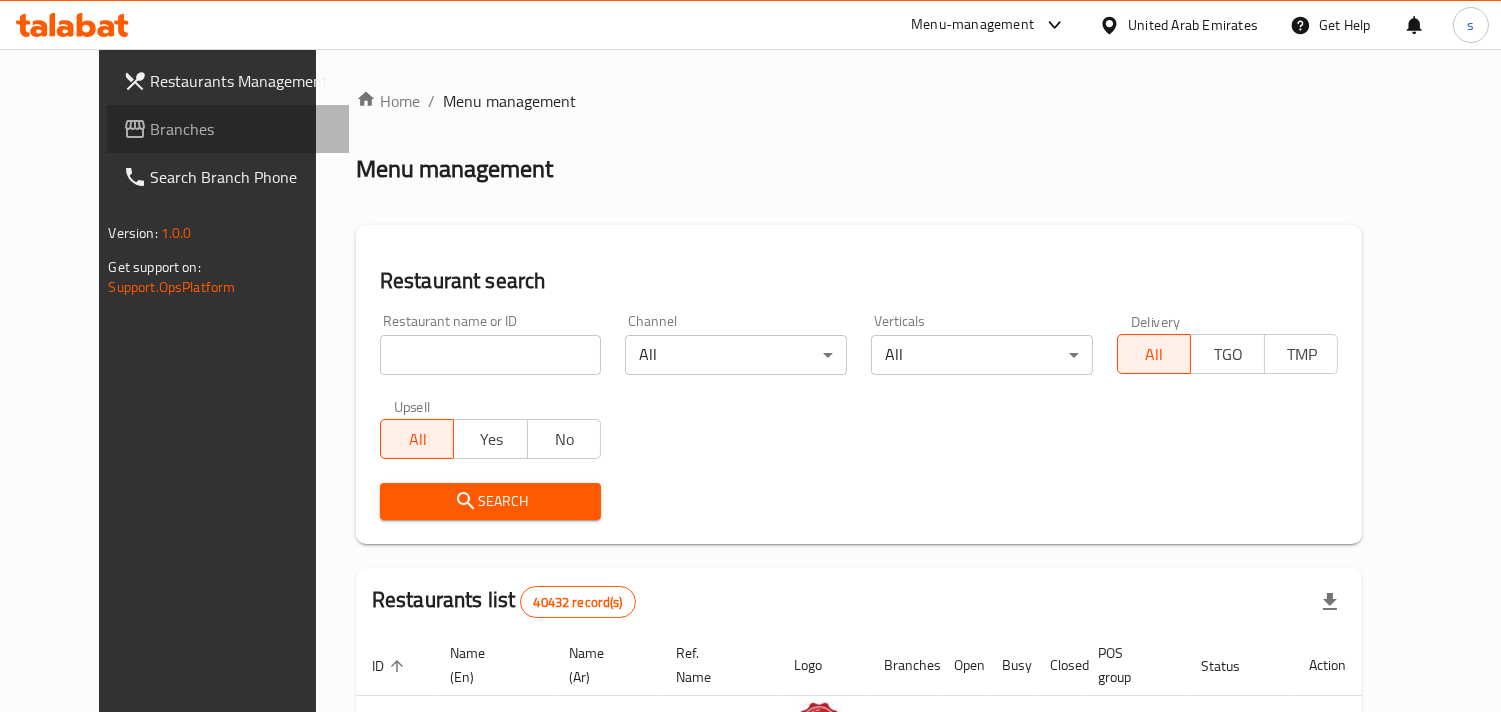 click on "Branches" at bounding box center (242, 129) 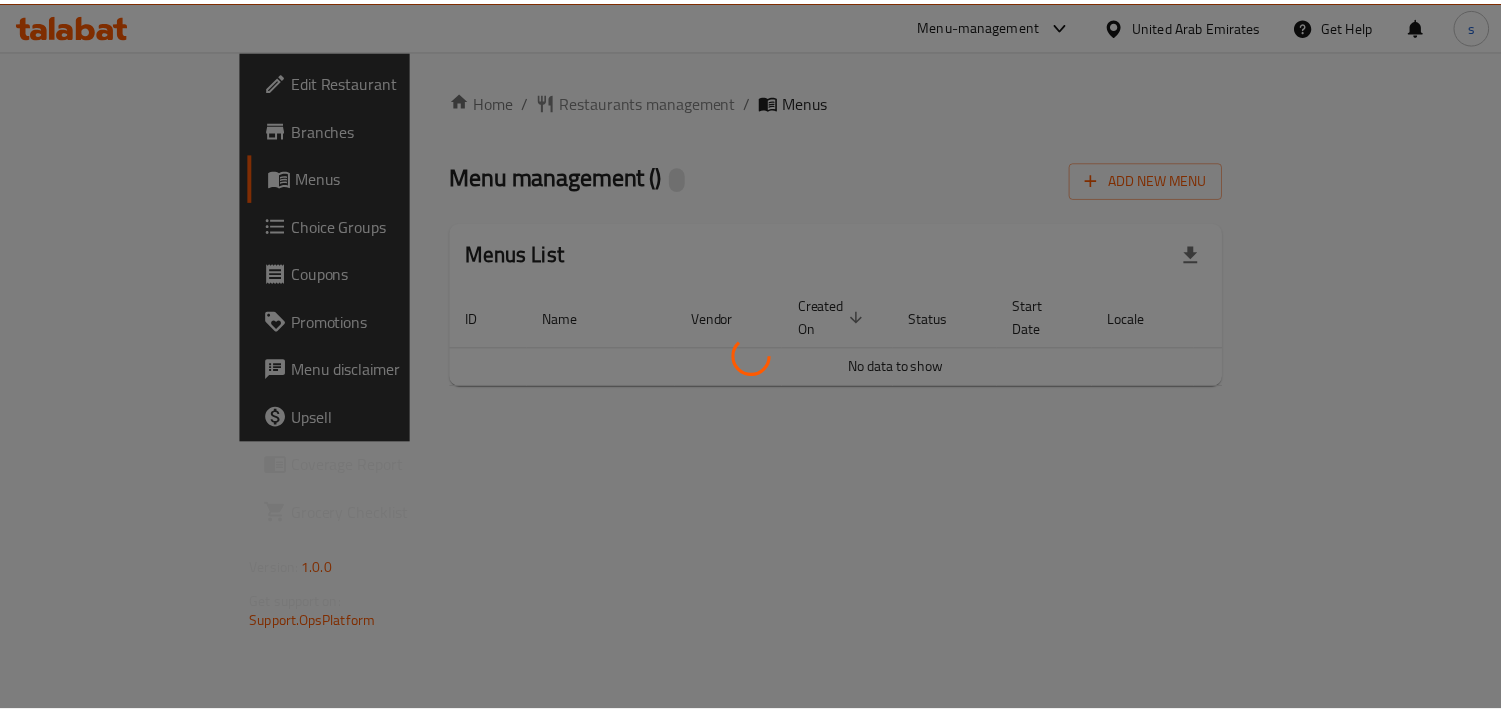 scroll, scrollTop: 0, scrollLeft: 0, axis: both 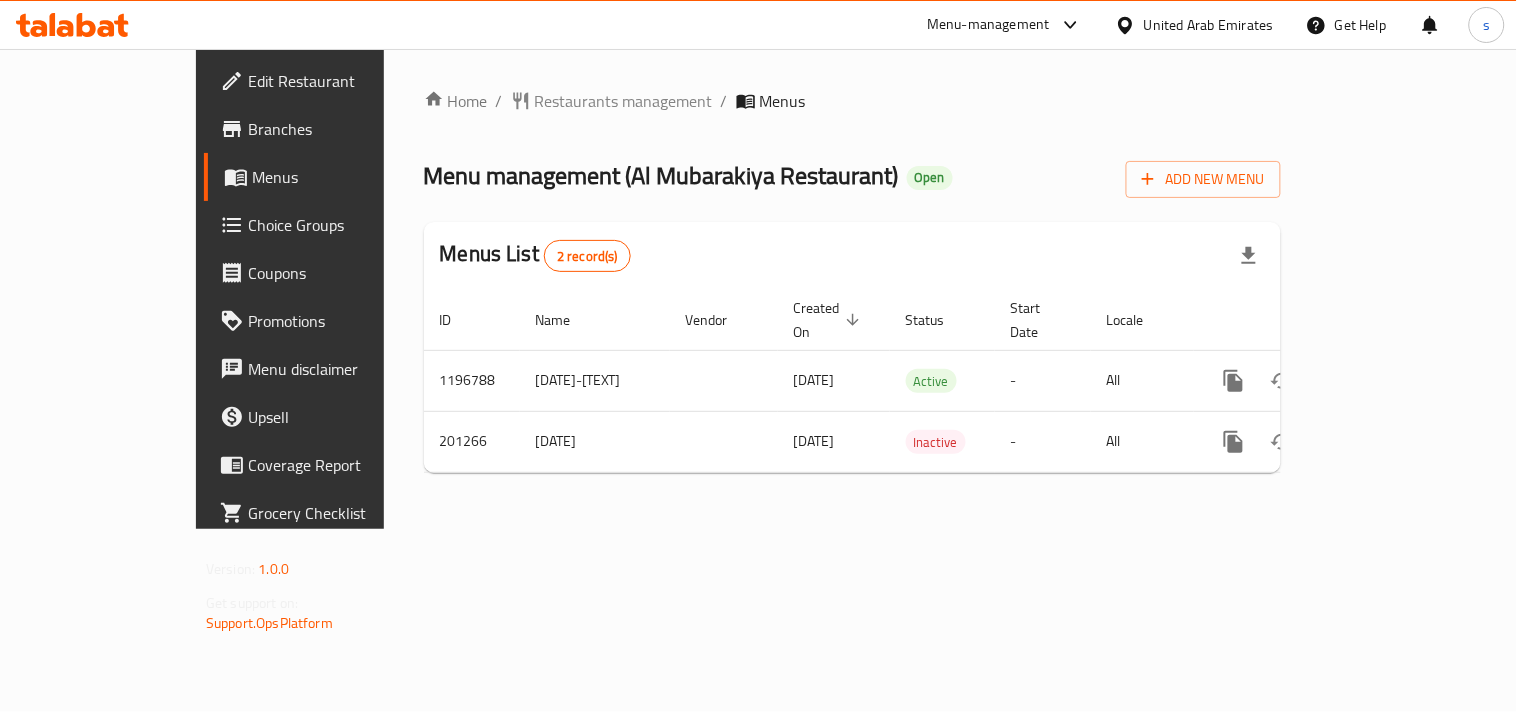 click on "Menu-management [COUNTRY] Get Help s" at bounding box center [758, 25] 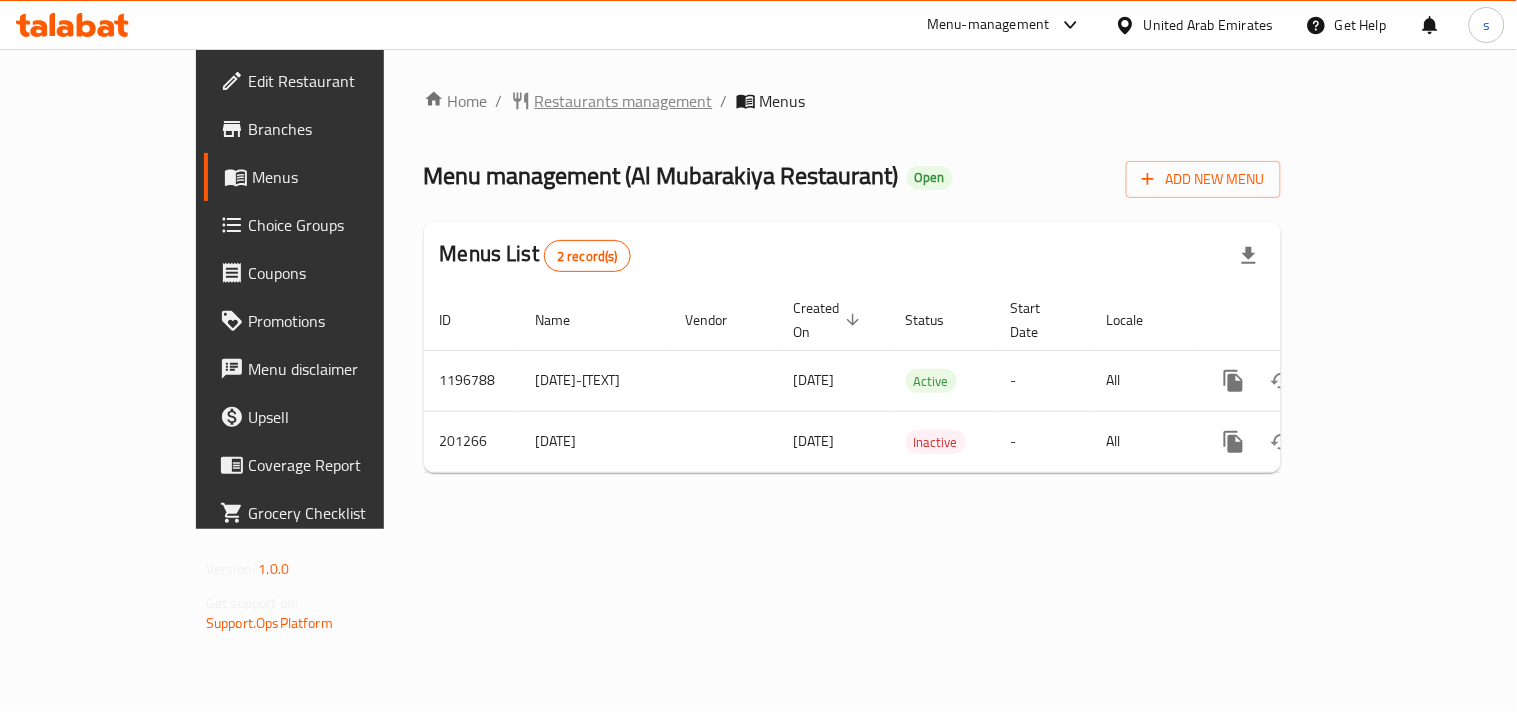 click on "Restaurants management" at bounding box center (624, 101) 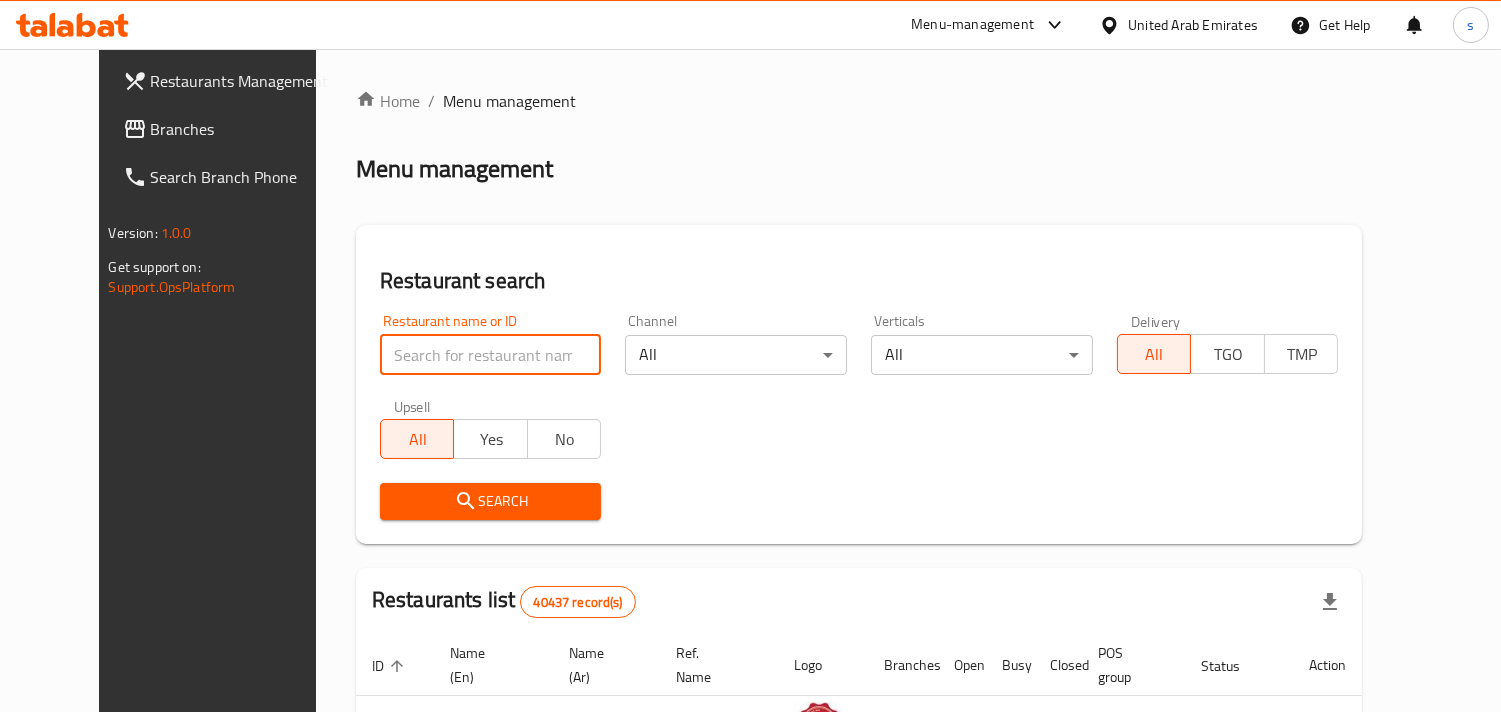 click at bounding box center (491, 355) 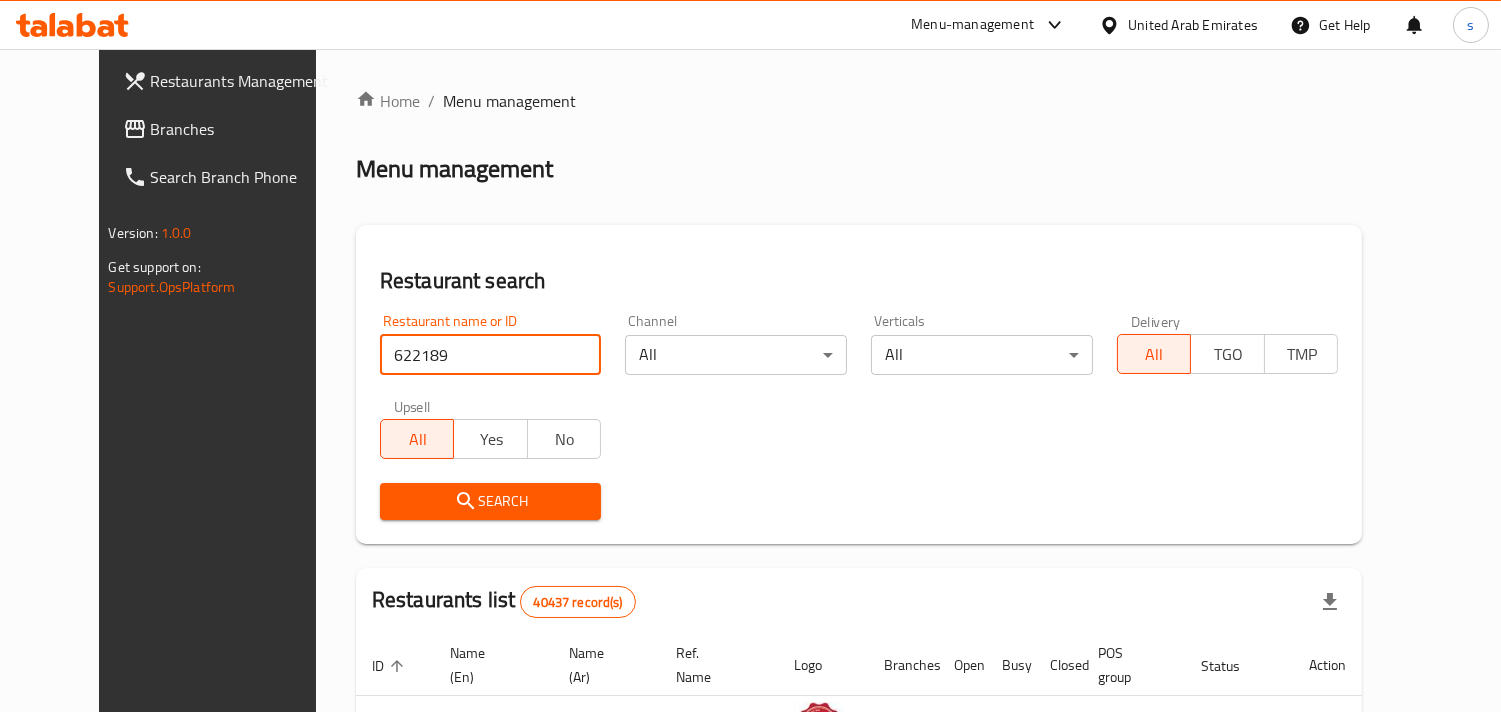 type on "622189" 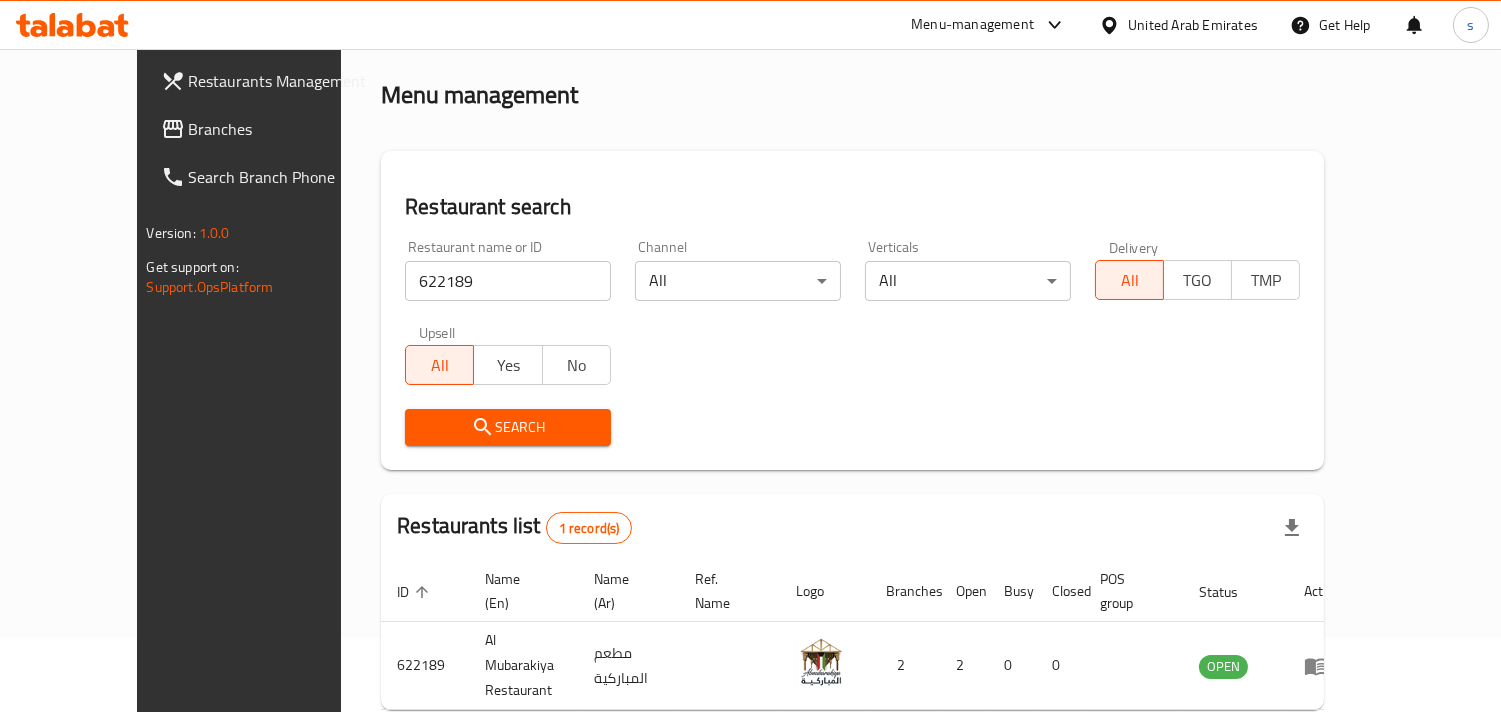 scroll, scrollTop: 111, scrollLeft: 0, axis: vertical 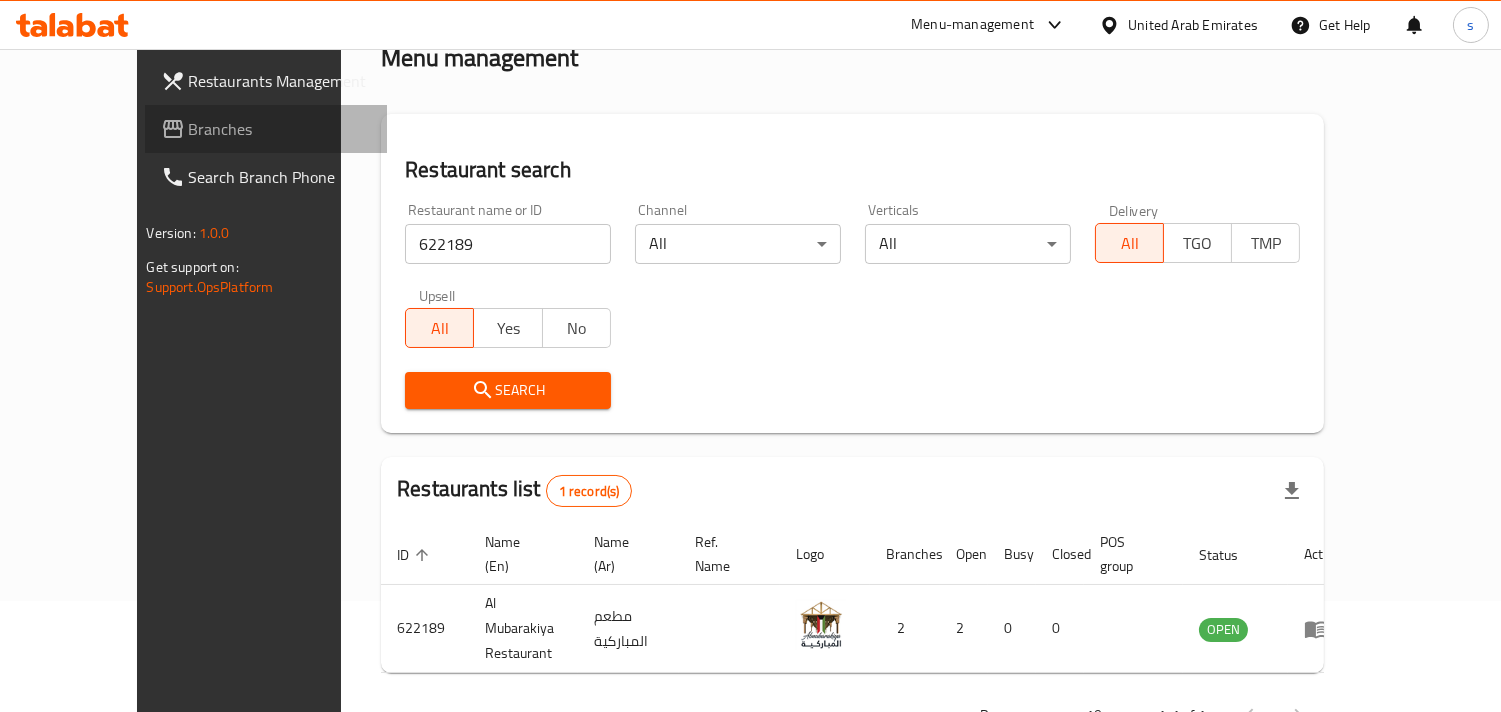 click on "Branches" at bounding box center (280, 129) 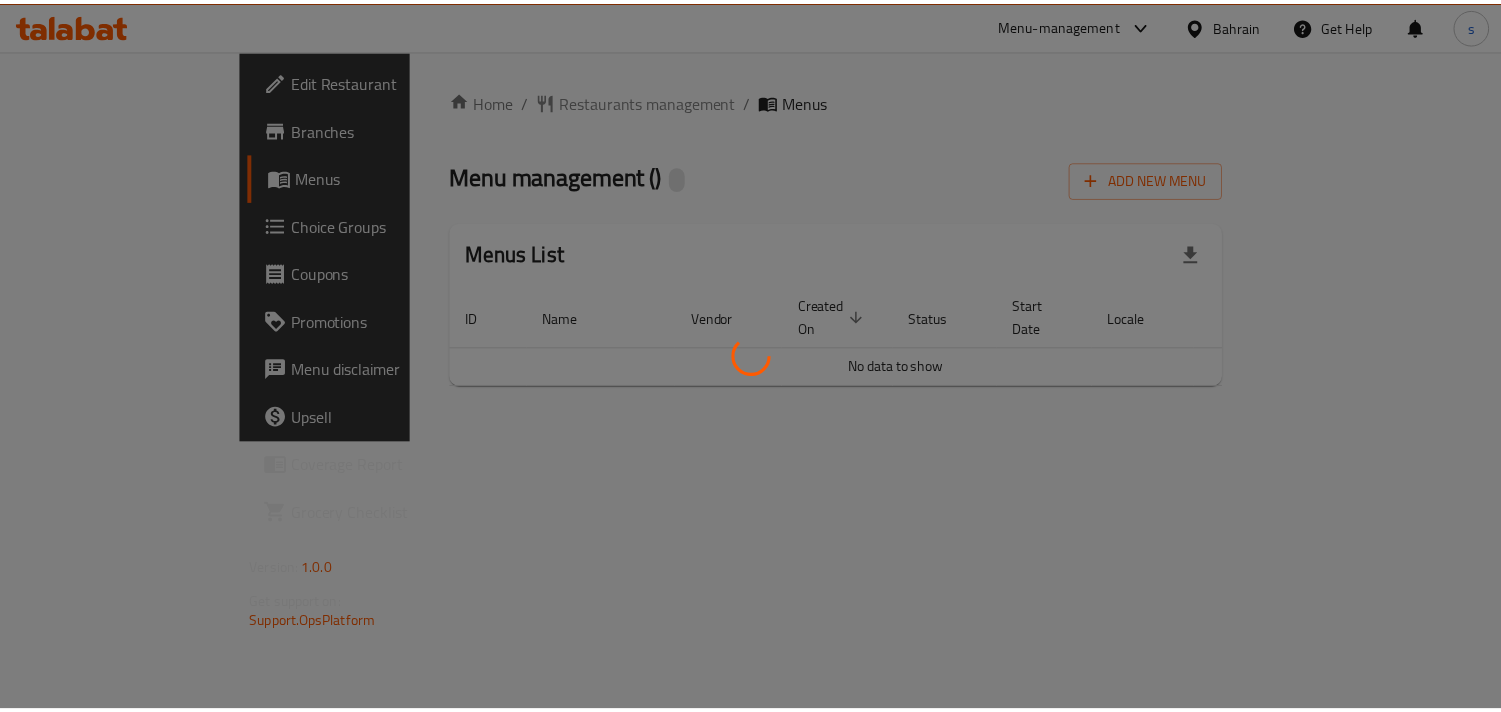 scroll, scrollTop: 0, scrollLeft: 0, axis: both 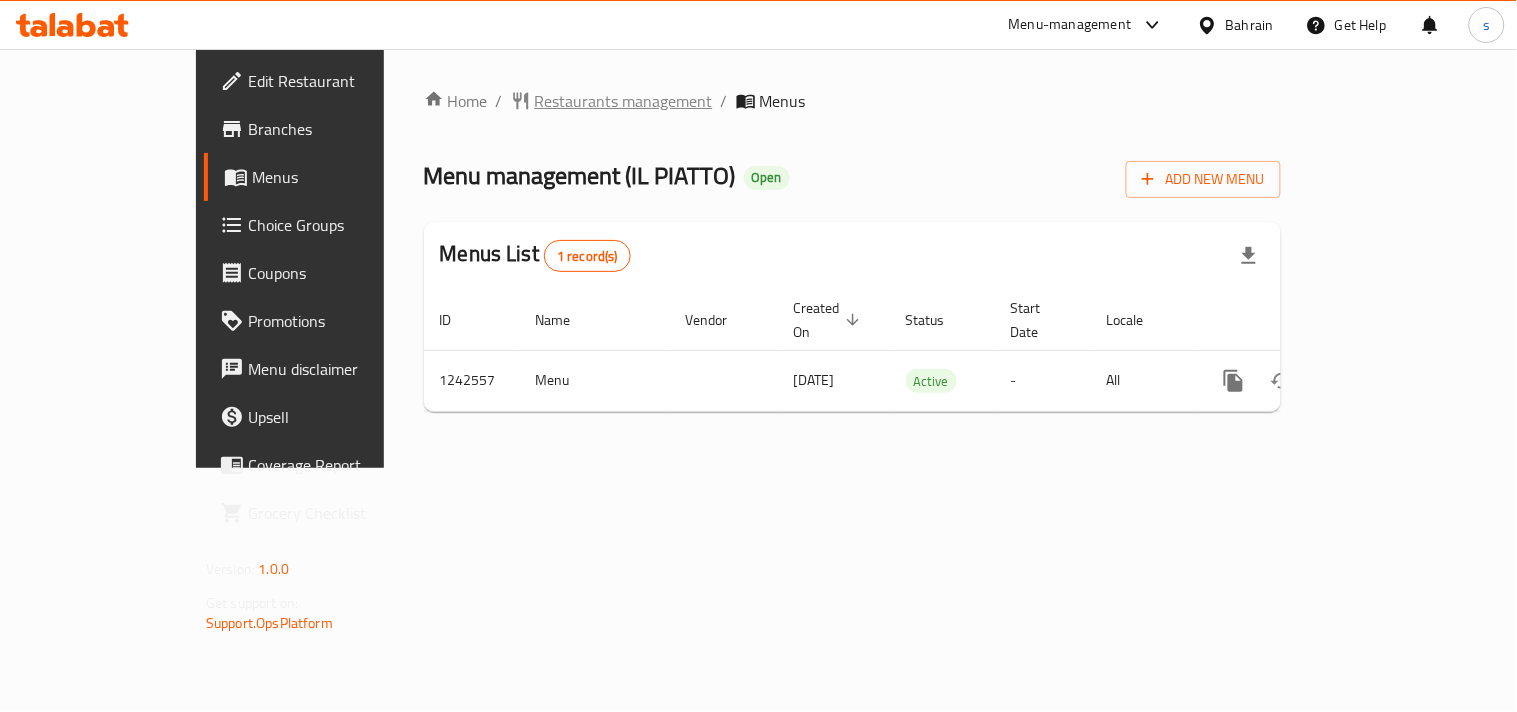 click on "Restaurants management" at bounding box center [624, 101] 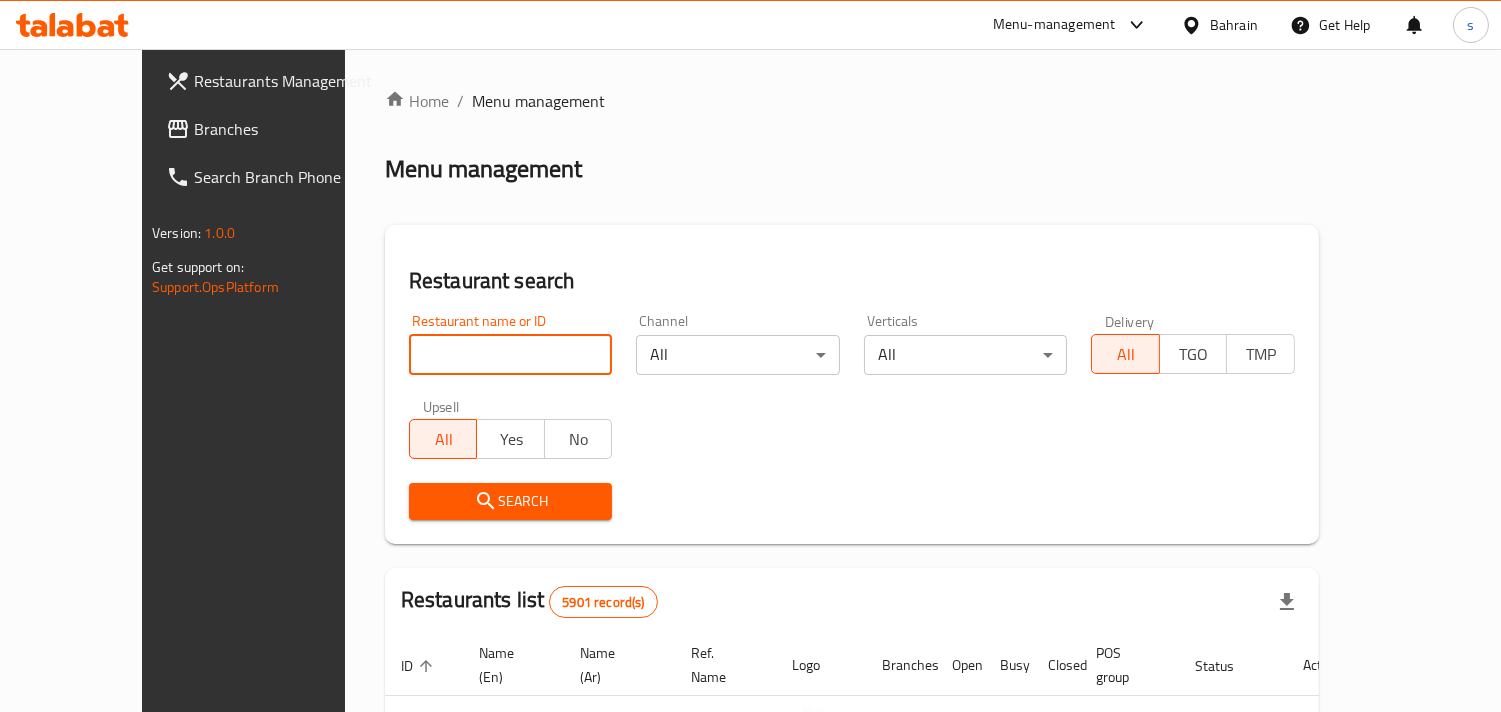 paste on "681182" 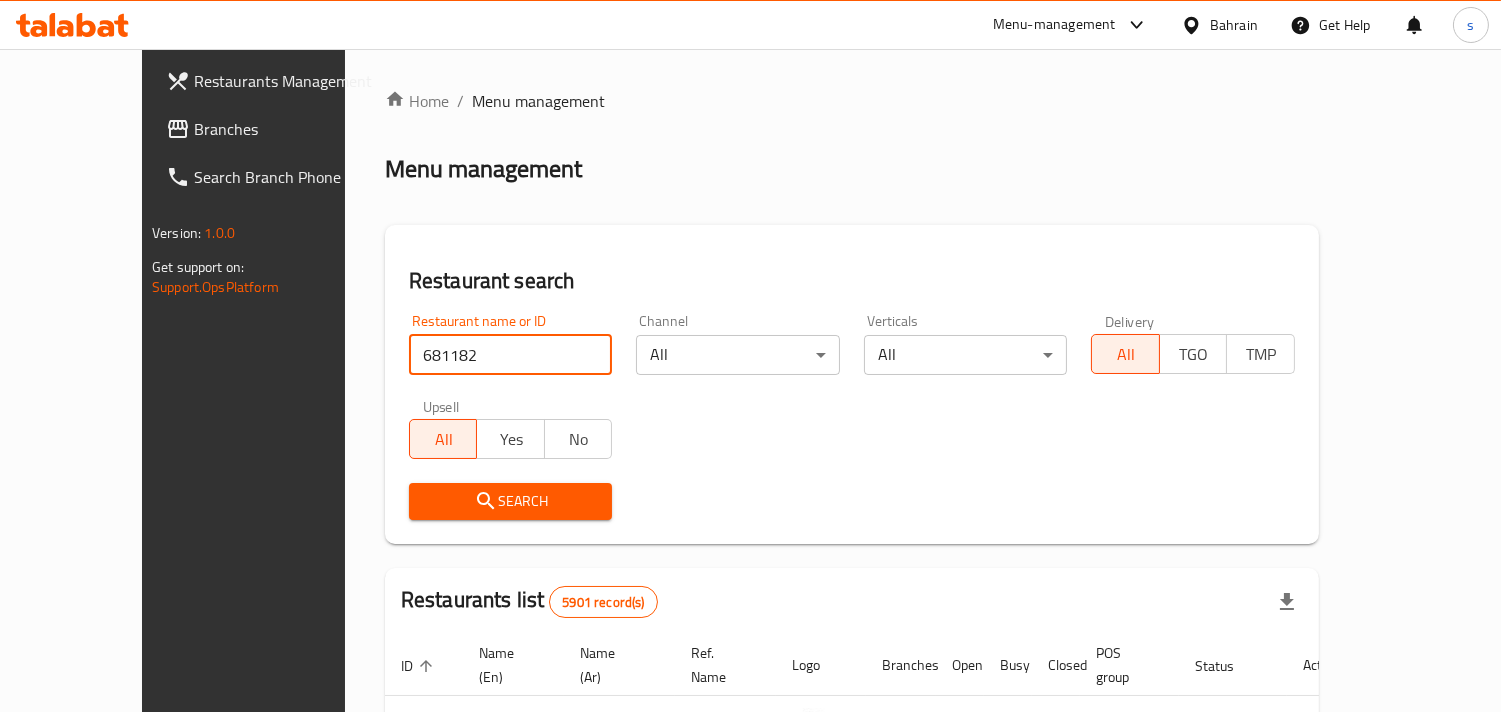 type on "681182" 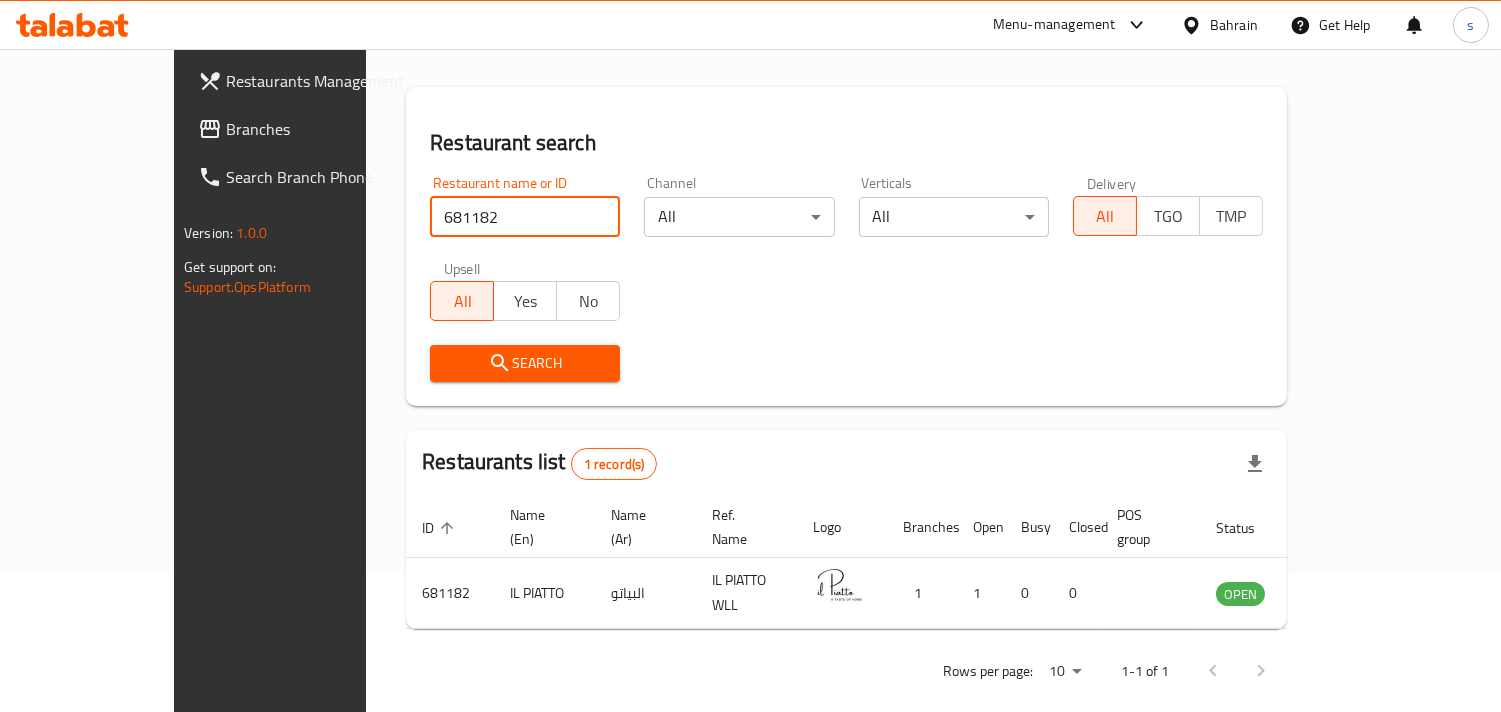 scroll, scrollTop: 141, scrollLeft: 0, axis: vertical 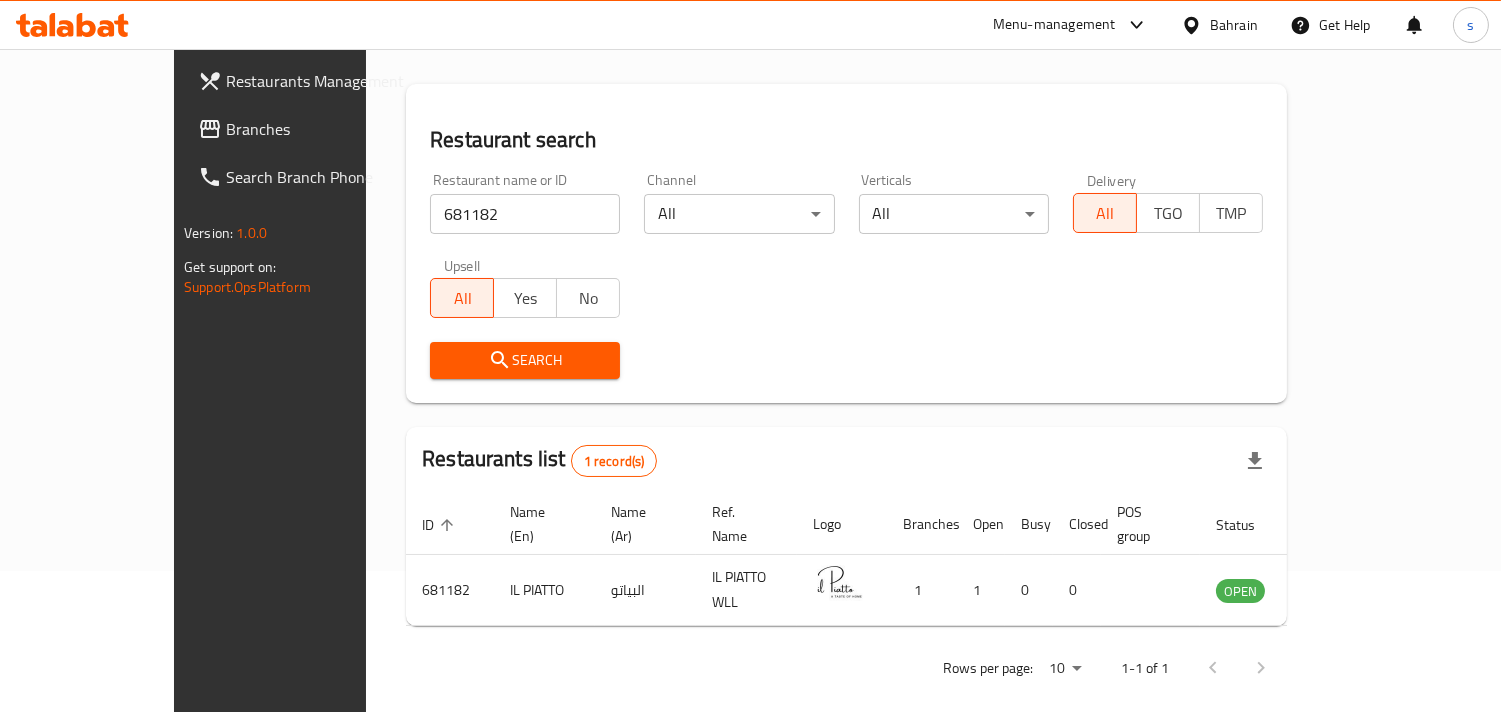 click on "Branches" at bounding box center [317, 129] 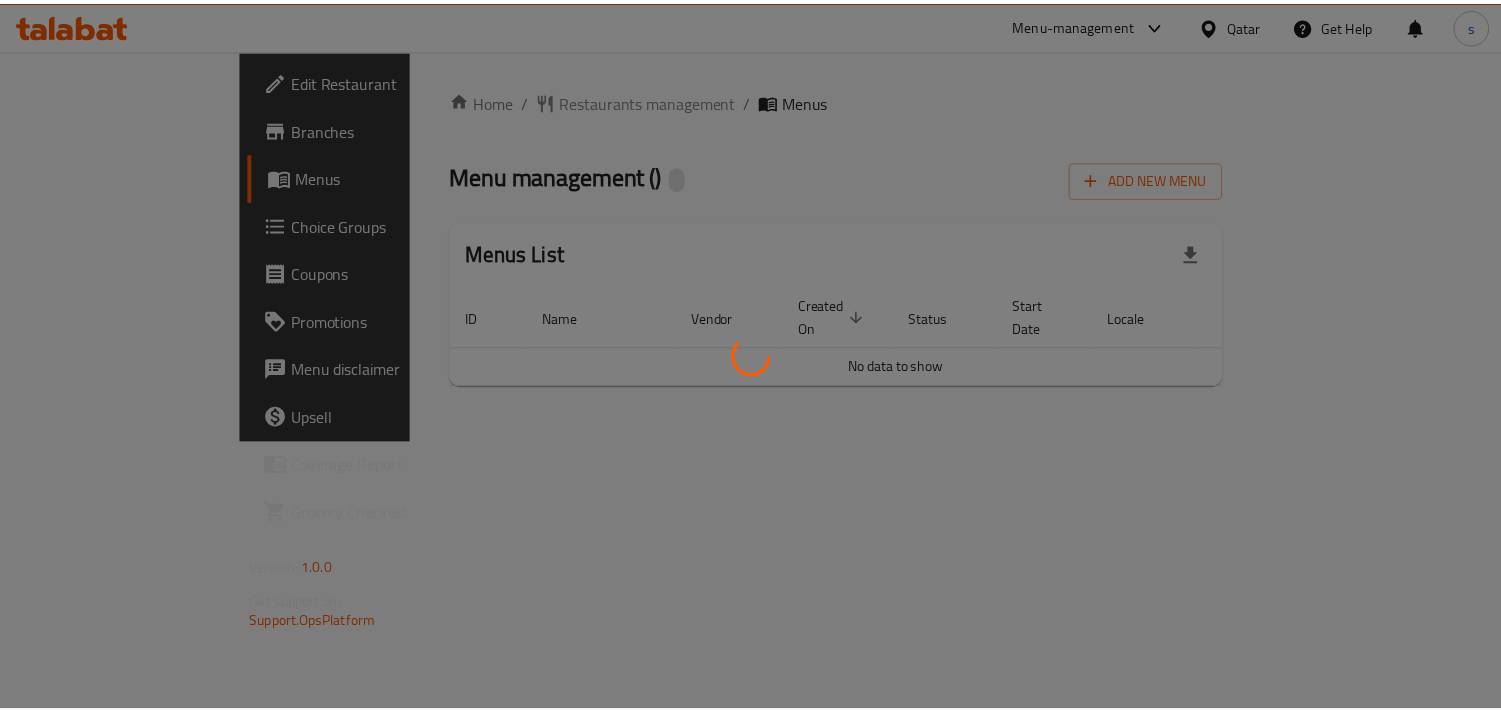 scroll, scrollTop: 0, scrollLeft: 0, axis: both 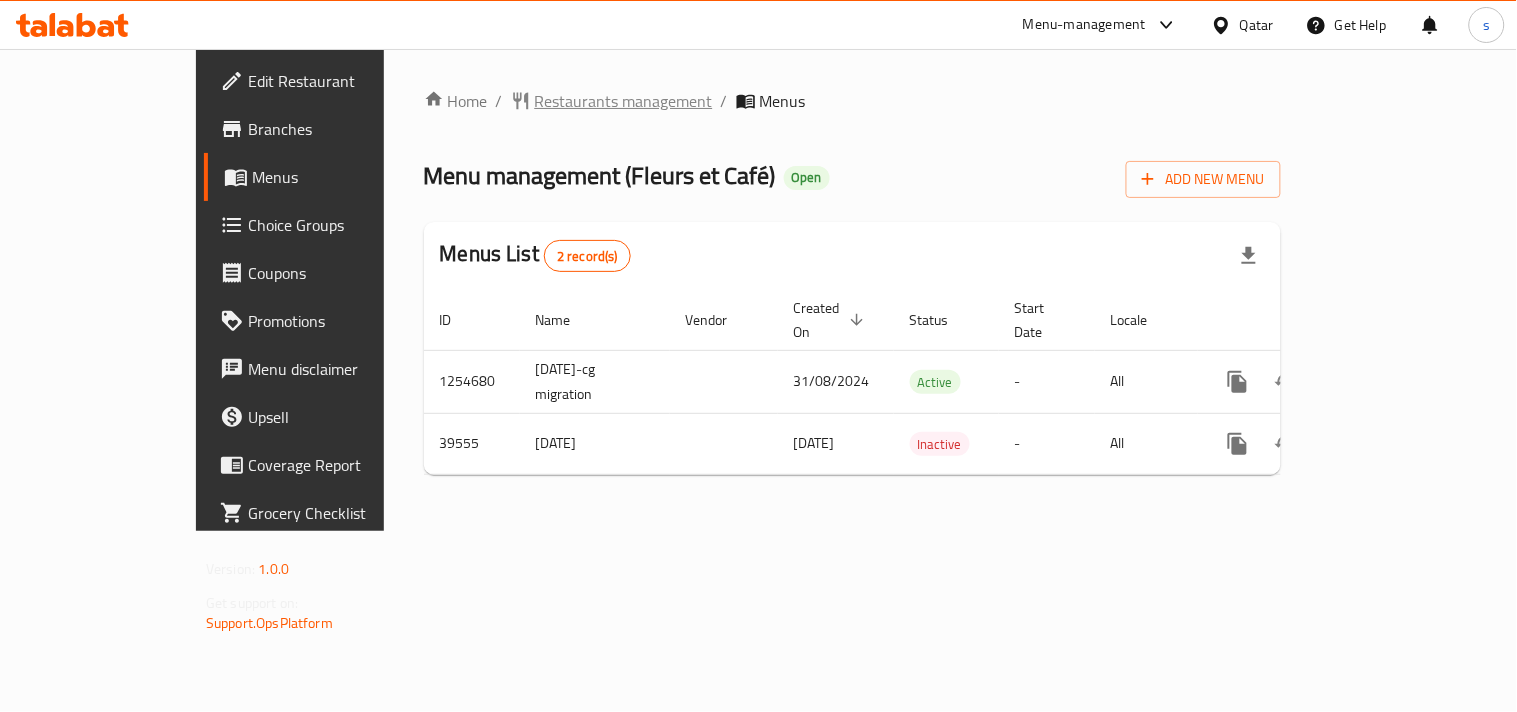 click on "Restaurants management" at bounding box center [624, 101] 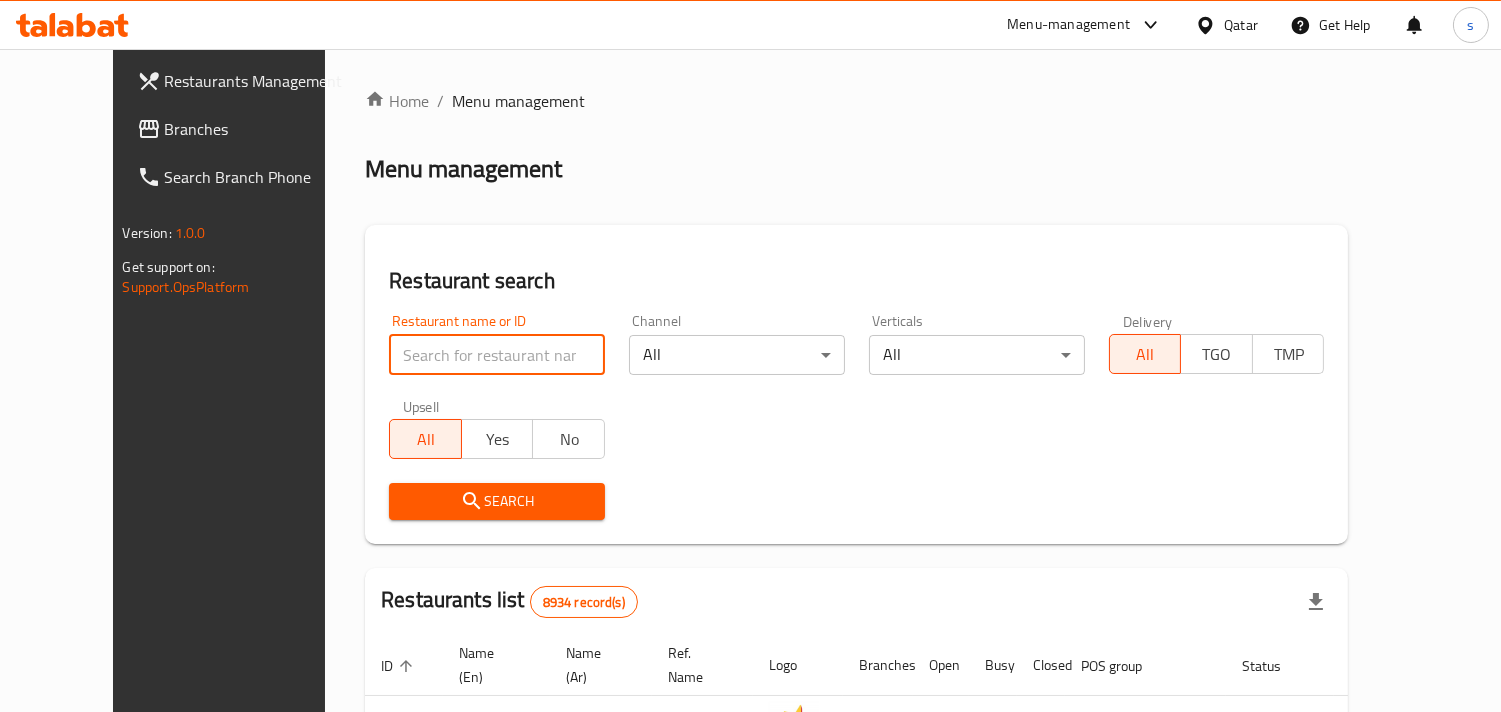 click at bounding box center [497, 355] 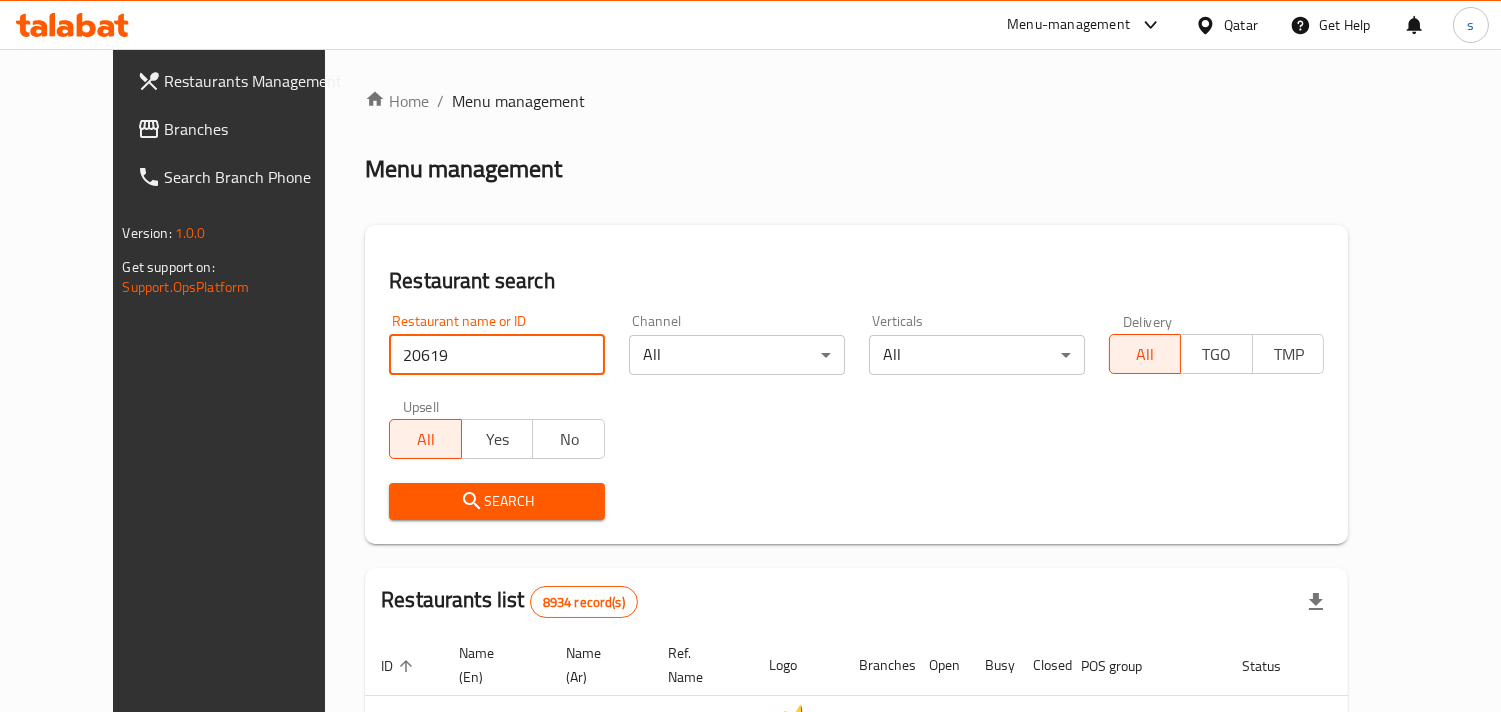 type on "20619" 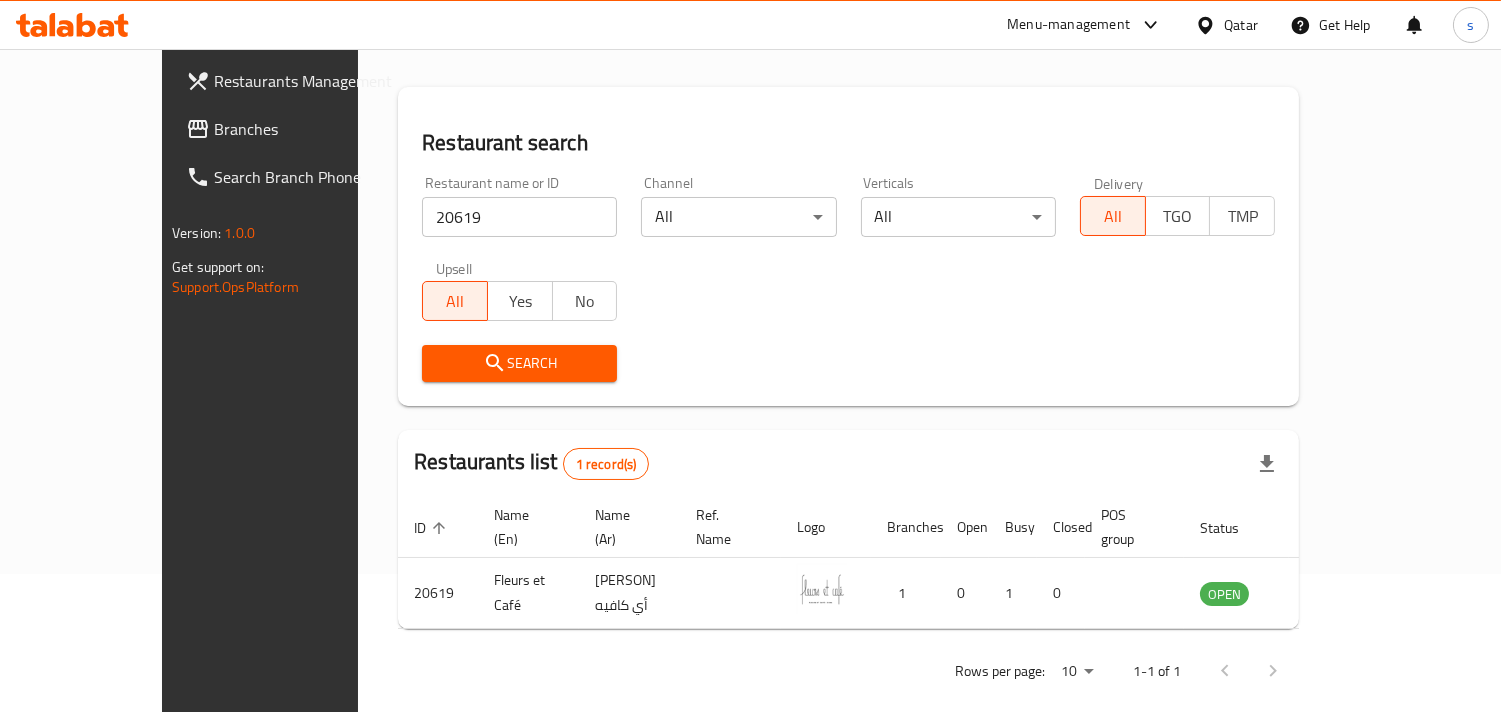 scroll, scrollTop: 141, scrollLeft: 0, axis: vertical 